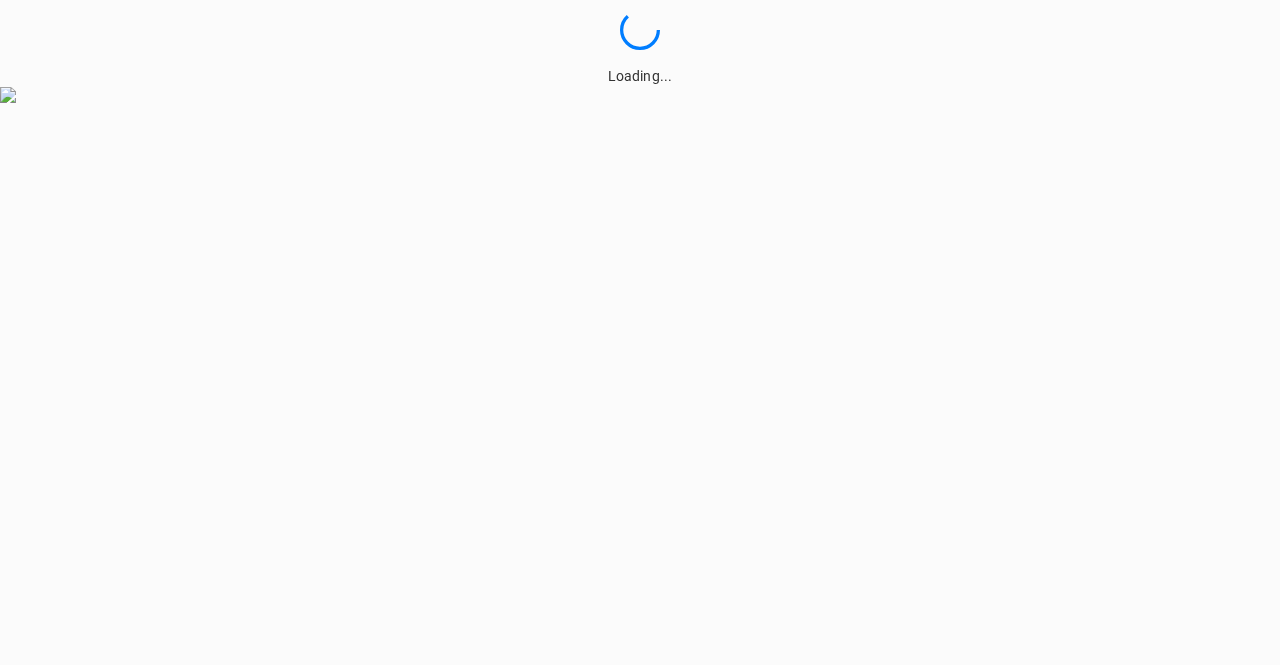 scroll, scrollTop: 0, scrollLeft: 0, axis: both 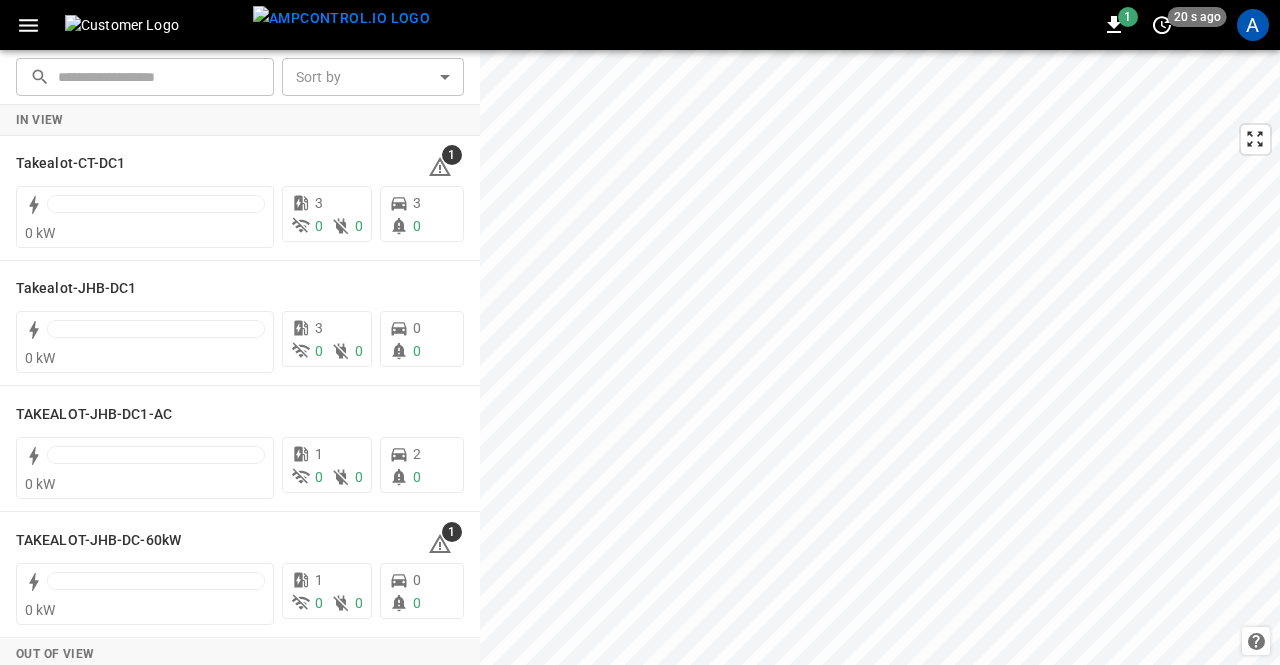 click on "A" at bounding box center (1253, 25) 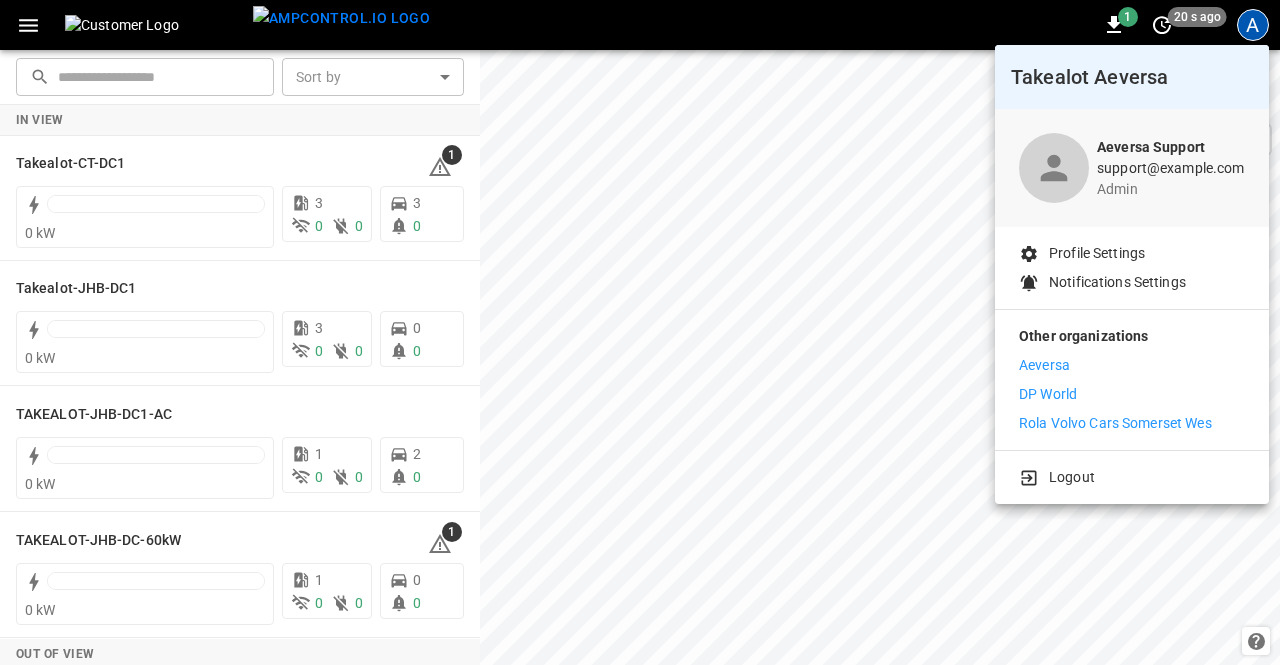 click on "Aeversa" at bounding box center [1044, 365] 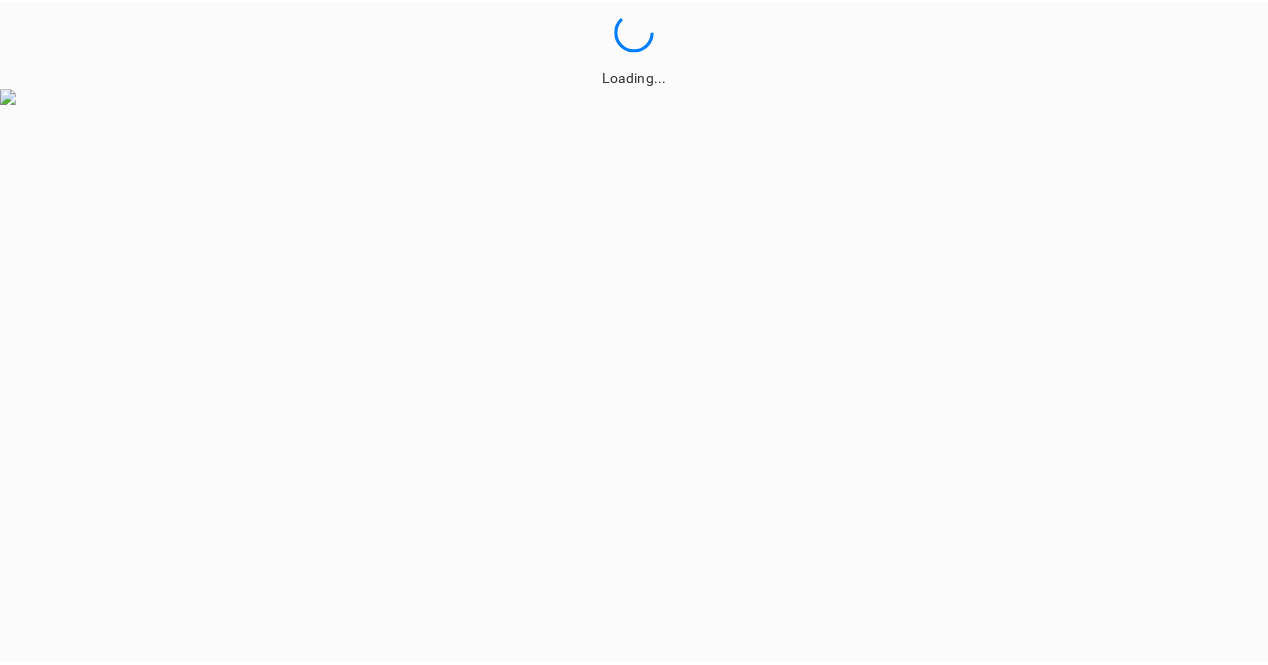 scroll, scrollTop: 0, scrollLeft: 0, axis: both 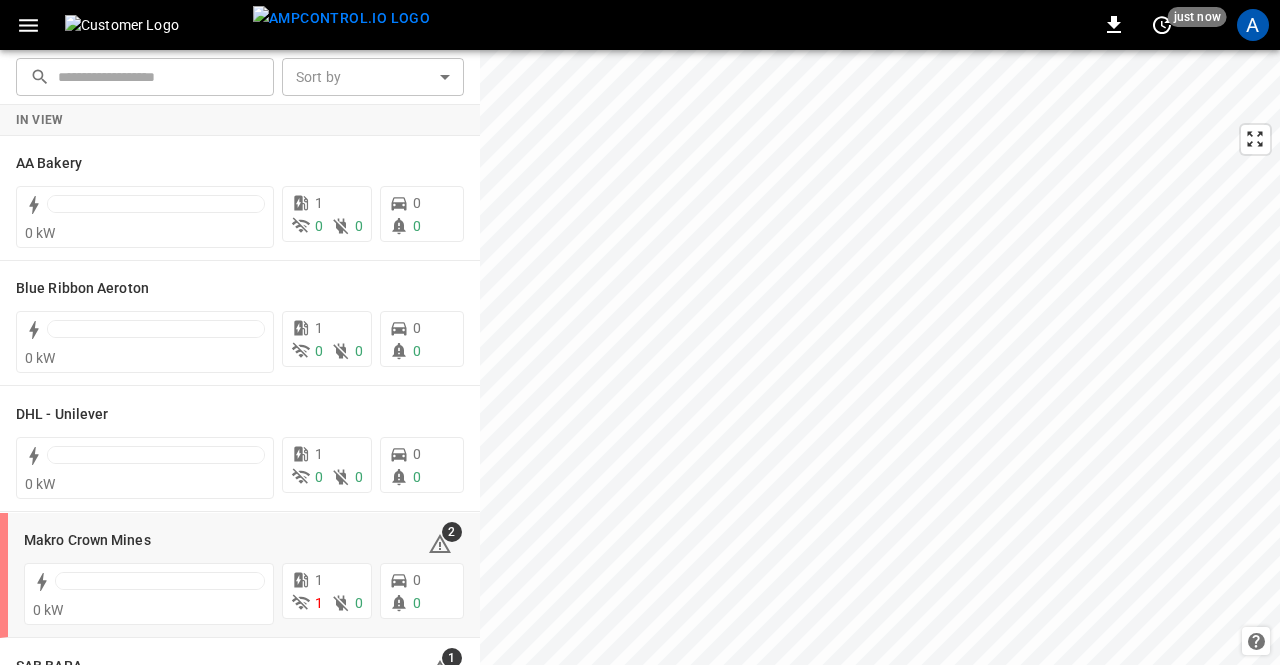click on "Makro Crown Mines" at bounding box center [87, 541] 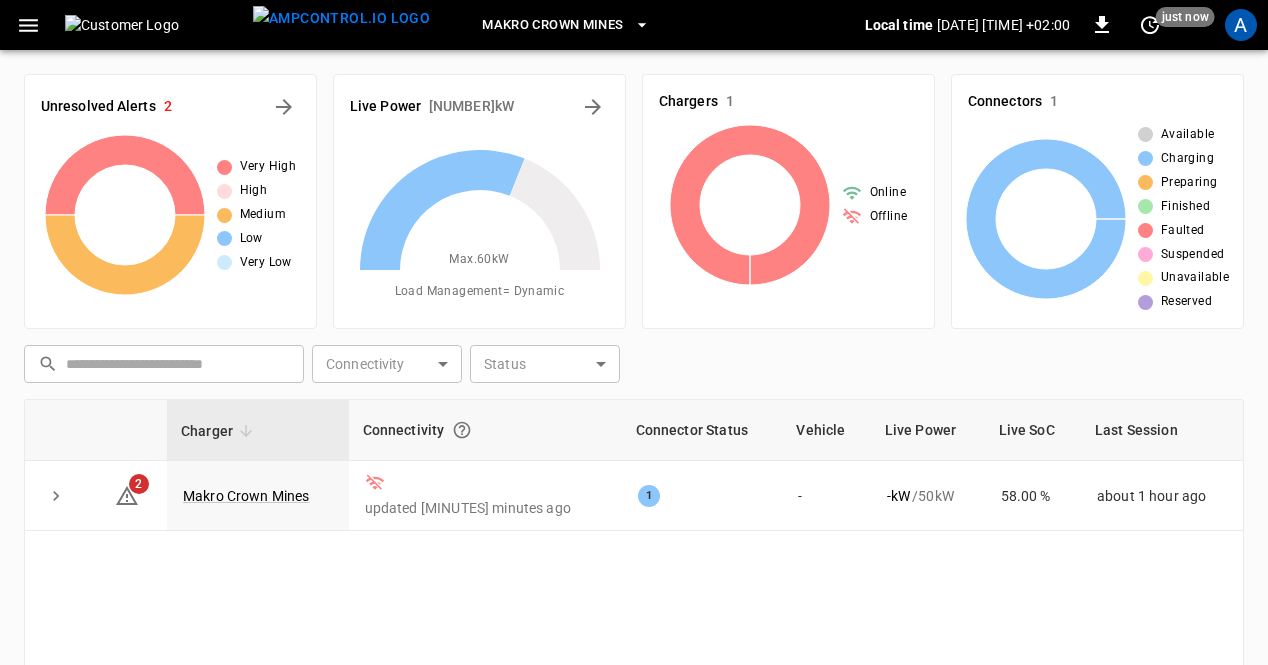 click on "Makro Crown Mines" at bounding box center (246, 496) 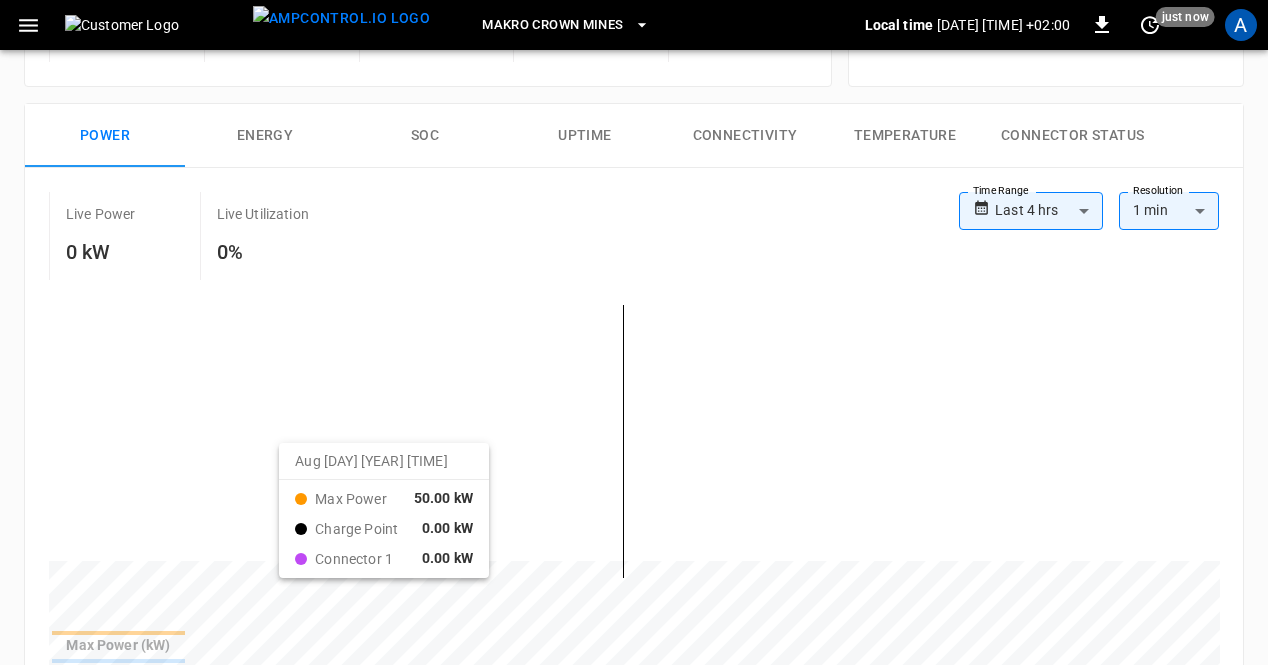 scroll, scrollTop: 400, scrollLeft: 0, axis: vertical 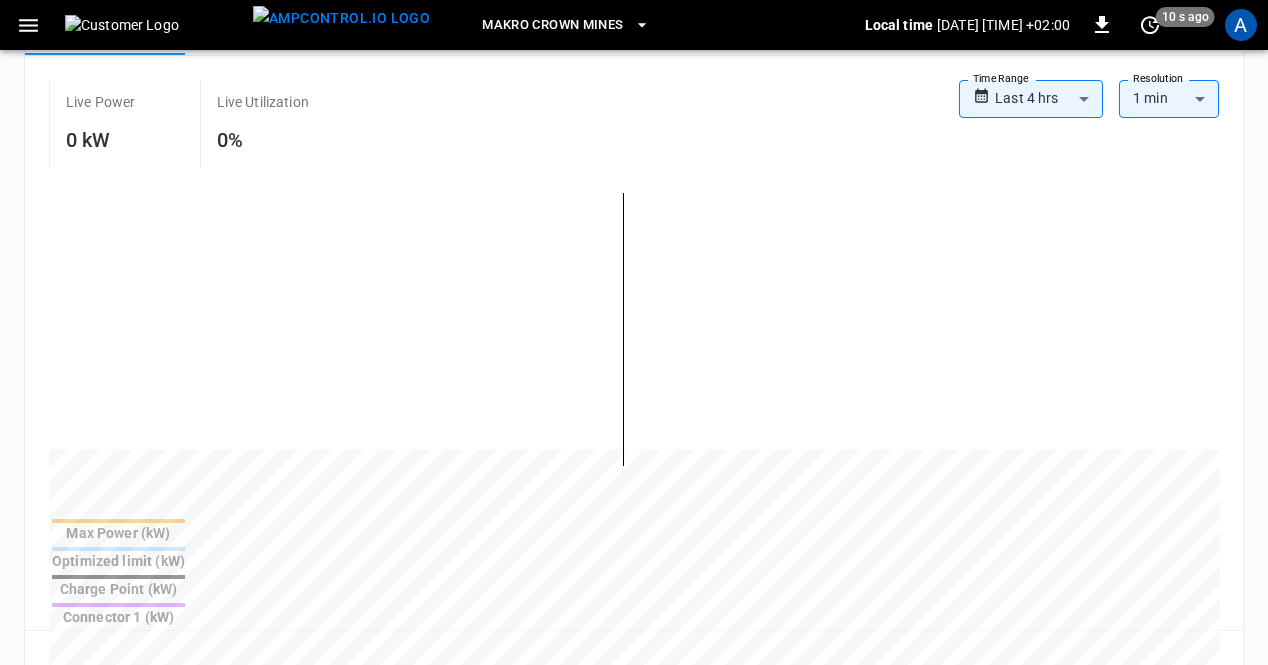 click on "**********" at bounding box center (634, 507) 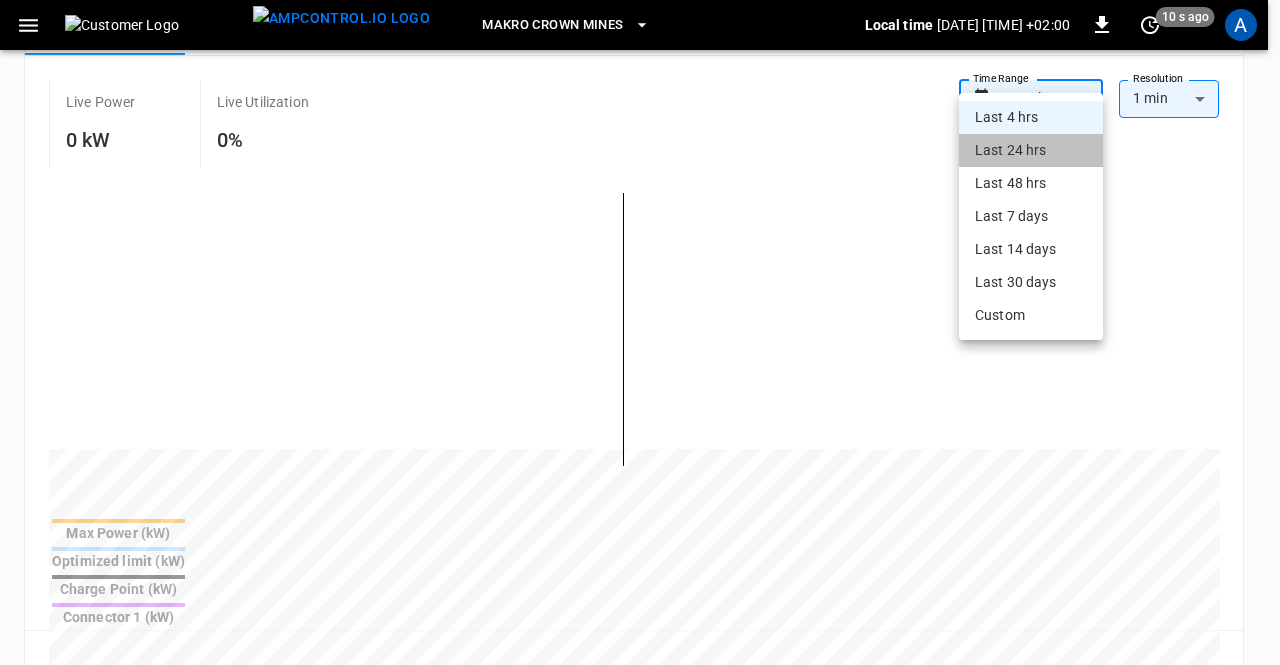 click on "Last 24 hrs" at bounding box center (1031, 150) 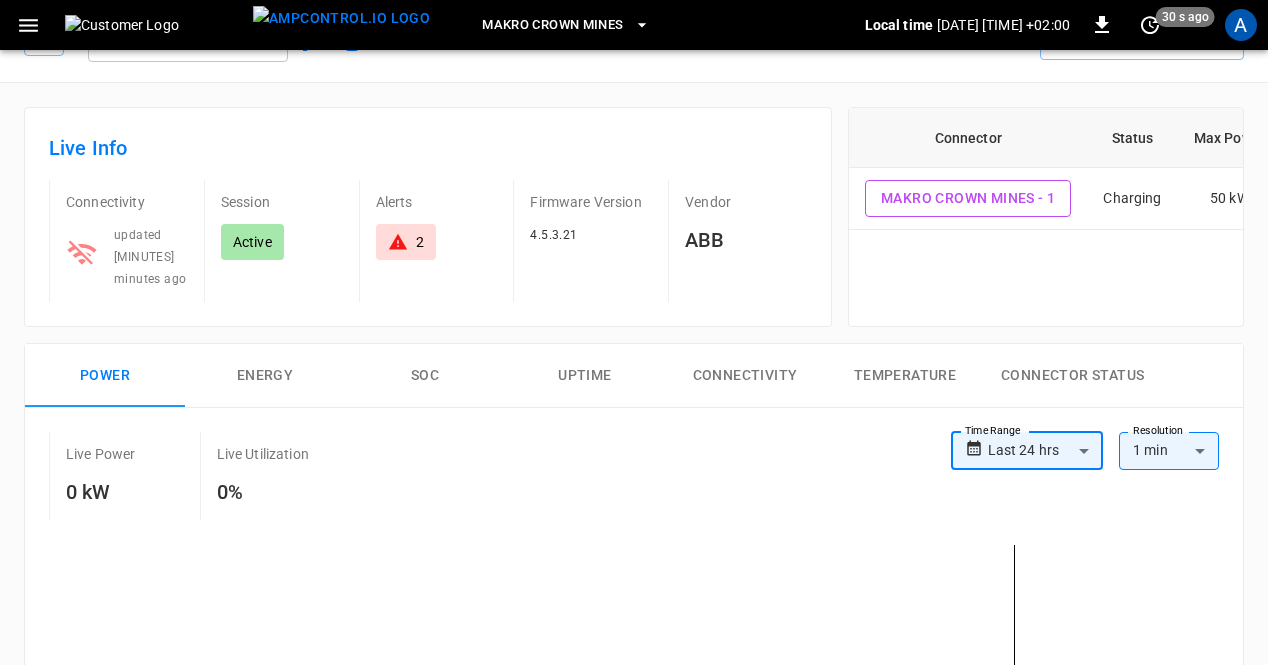 scroll, scrollTop: 0, scrollLeft: 0, axis: both 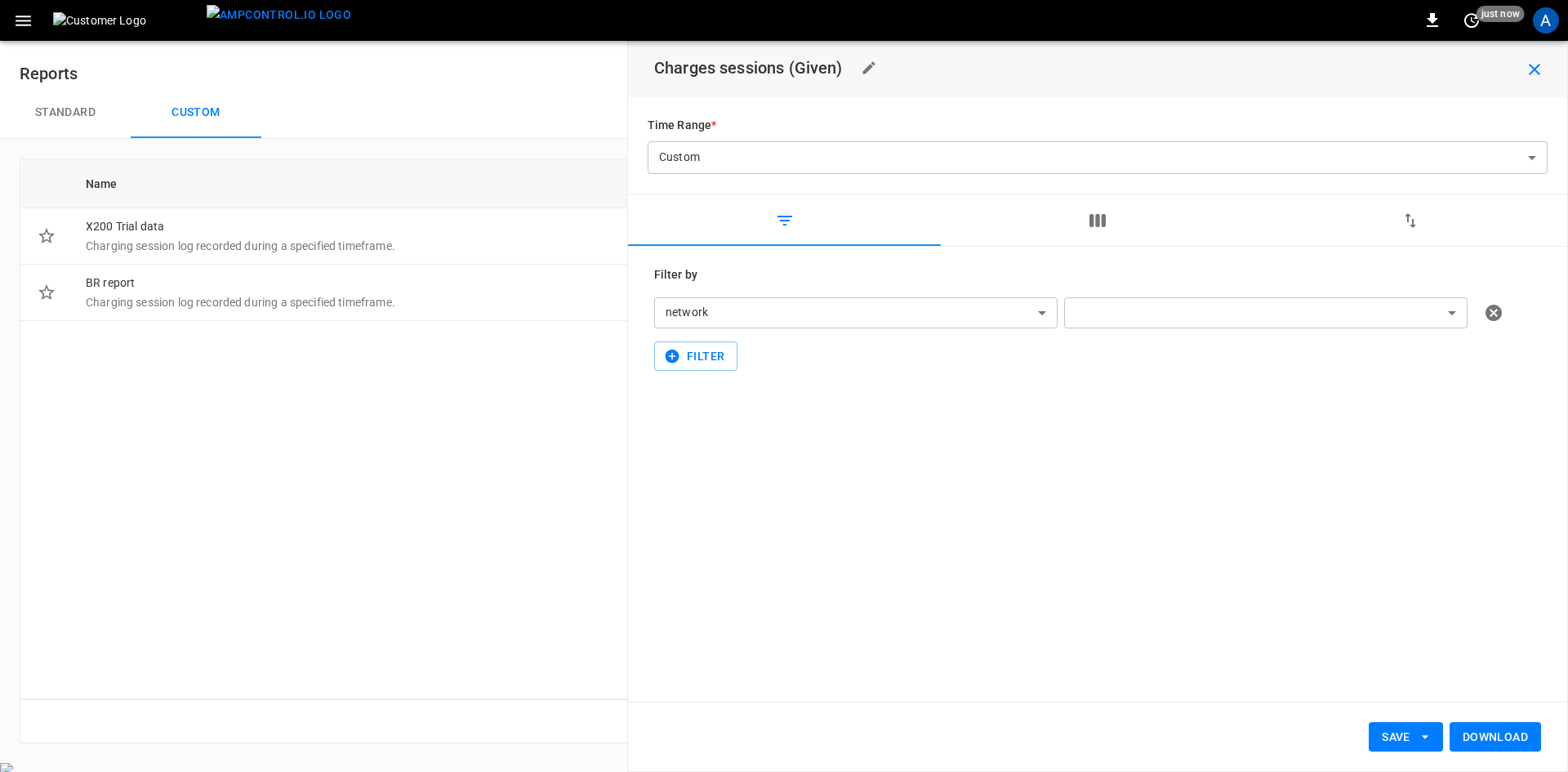 click on "**********" at bounding box center (784, 390) 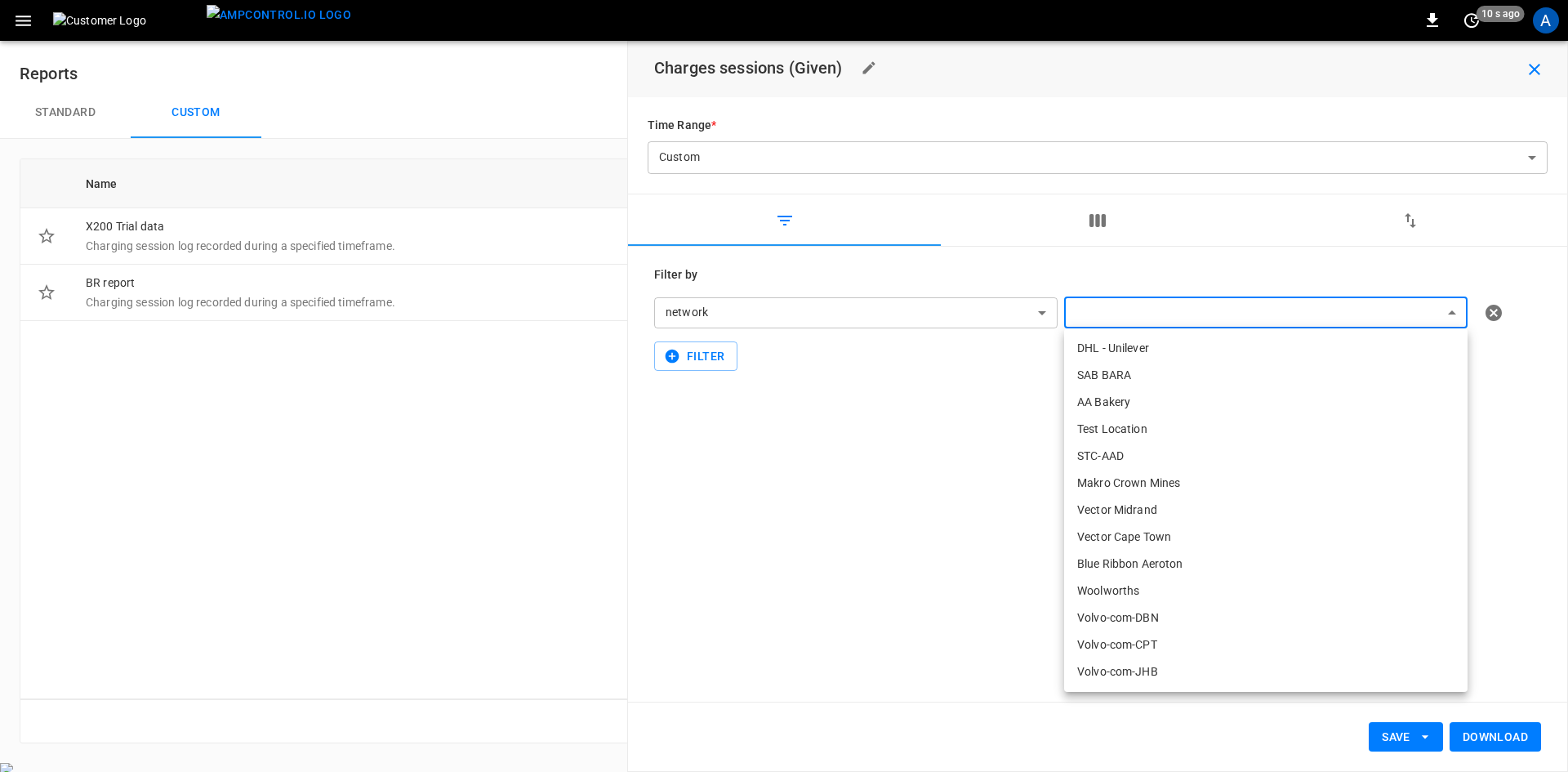 click on "Blue Ribbon Aeroton" at bounding box center (1266, 564) 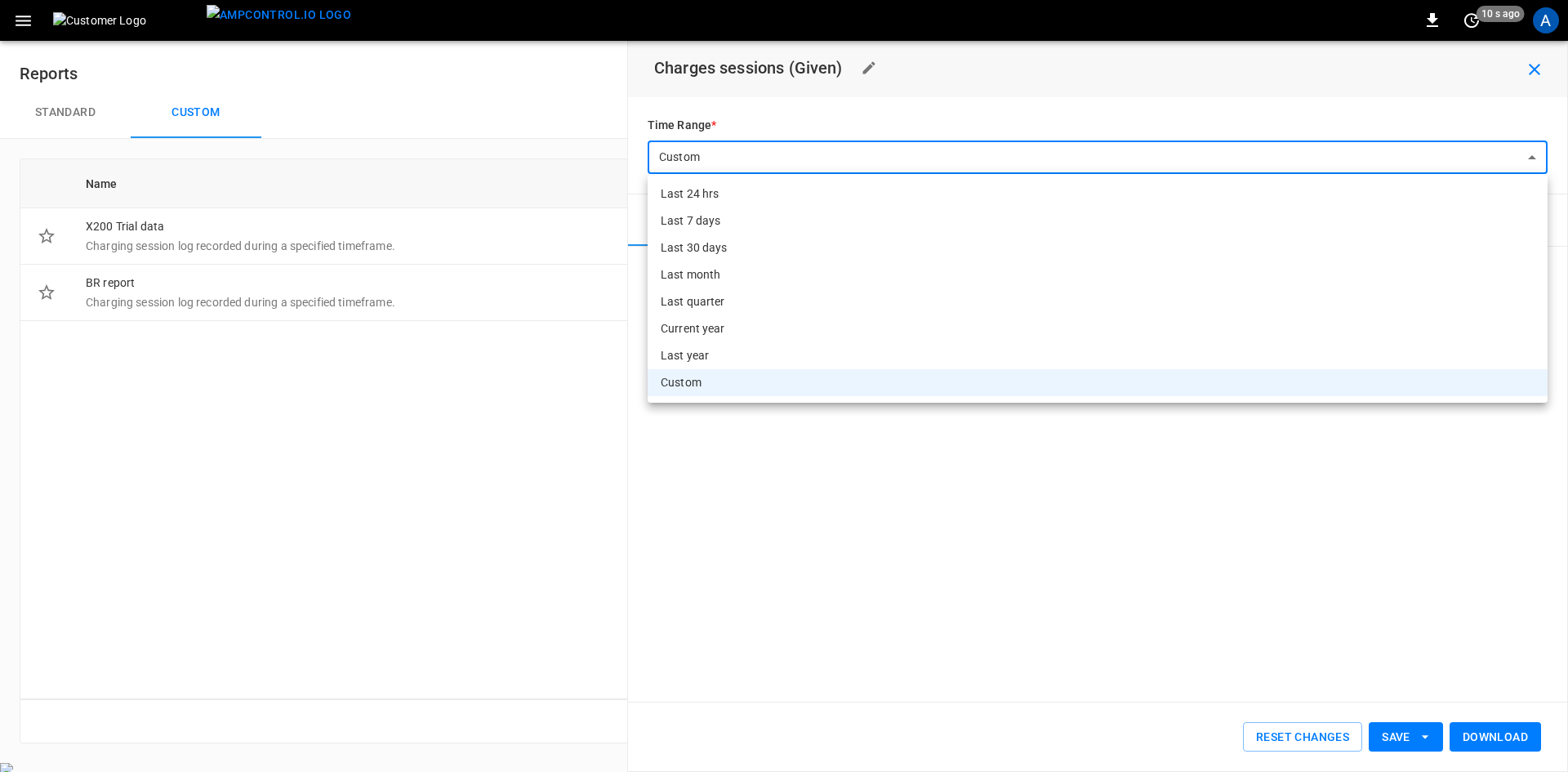 click on "**********" at bounding box center [784, 390] 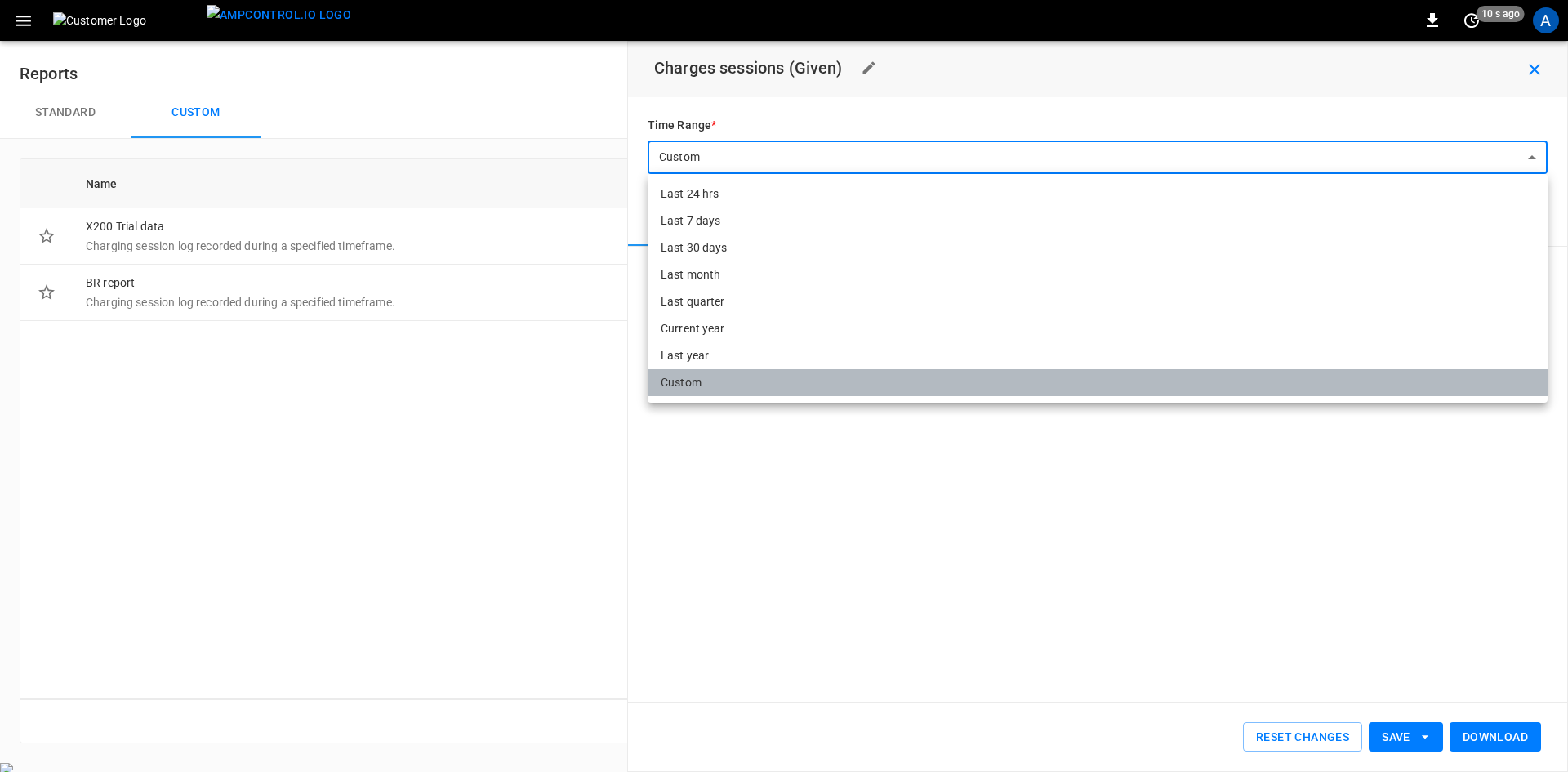 click on "Custom" at bounding box center (1098, 382) 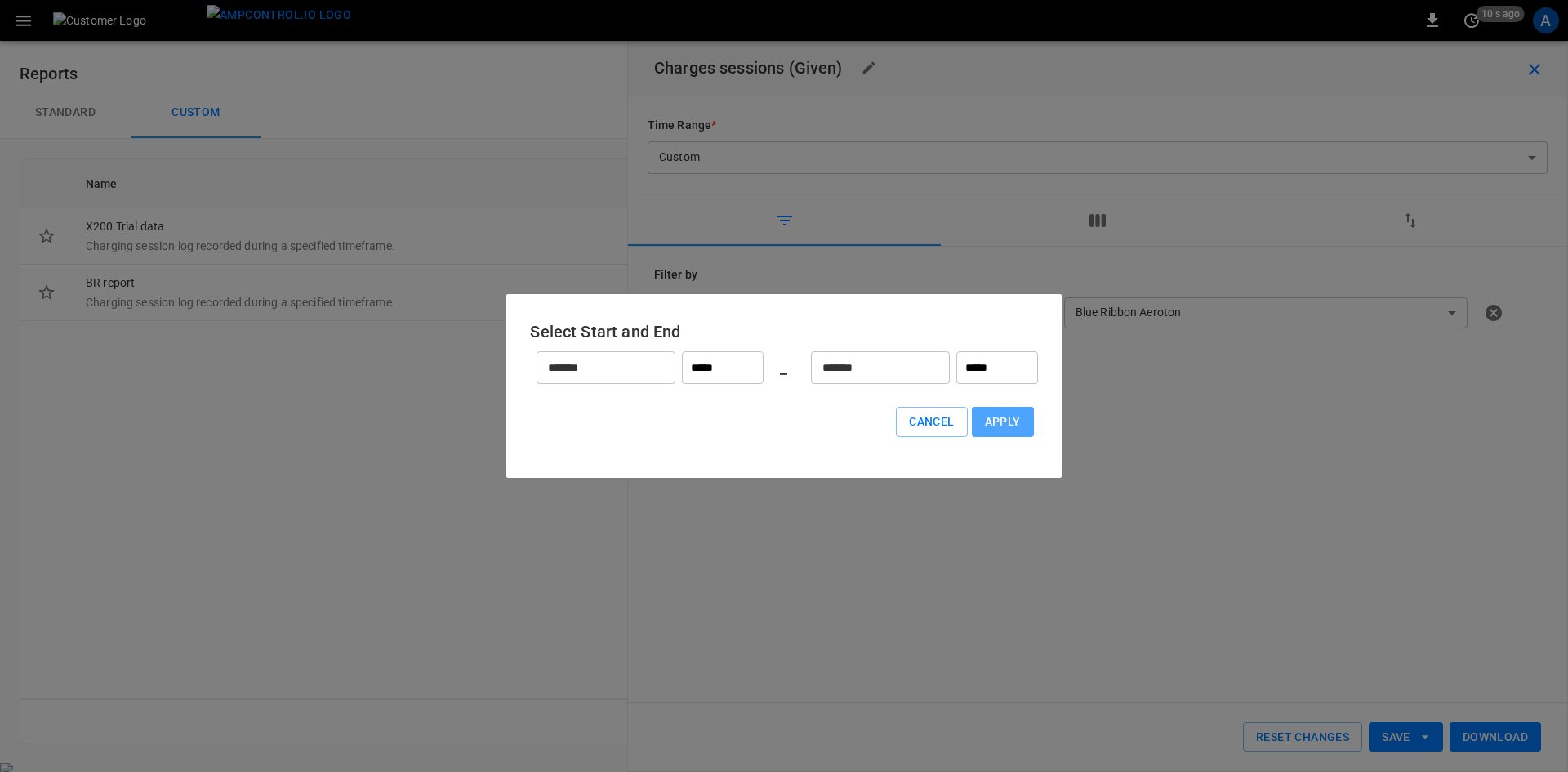 click on "Apply" at bounding box center (1003, 422) 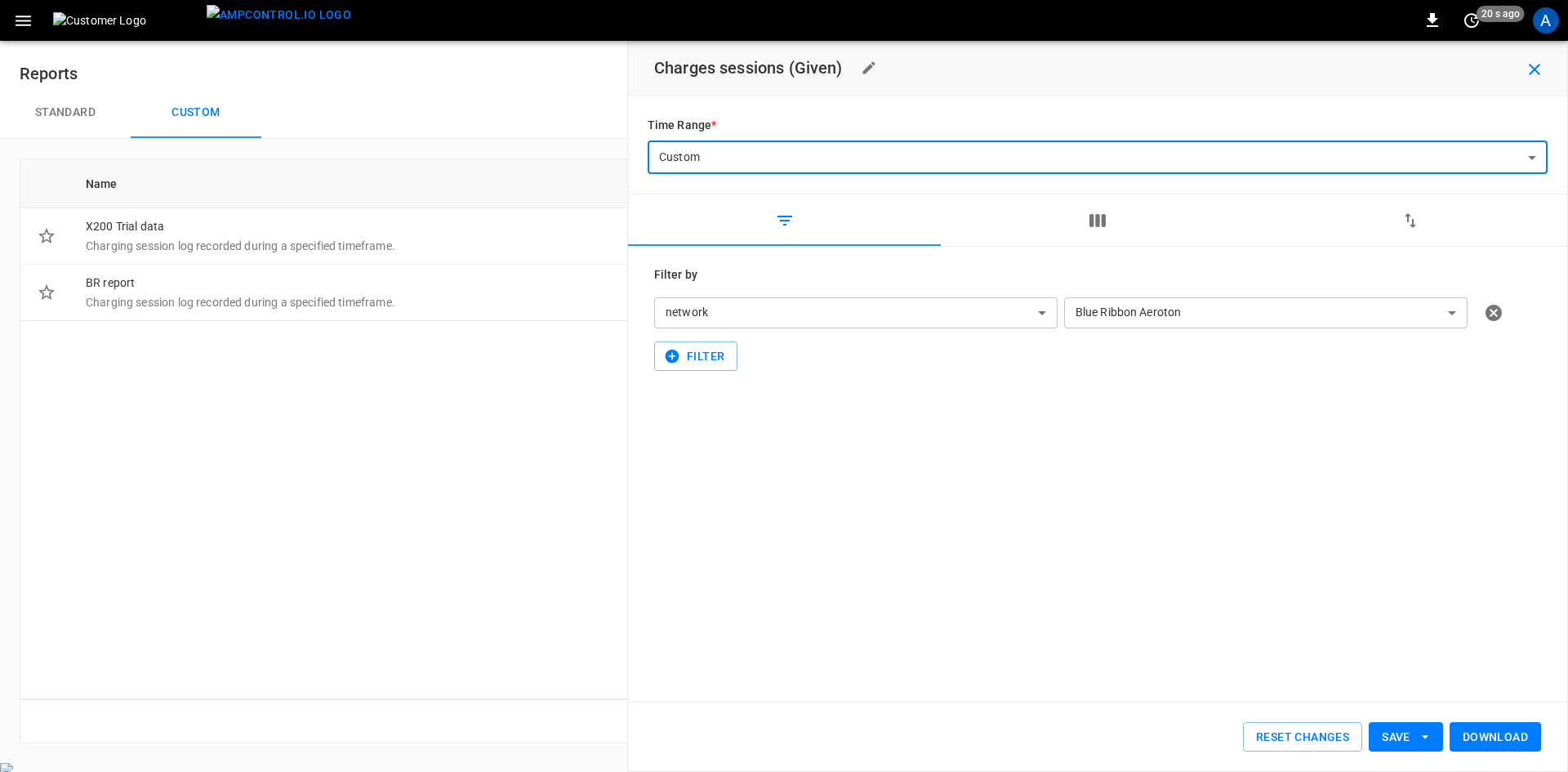 click on "BR report Charging session log recorded during a specified timeframe." at bounding box center [464, 292] 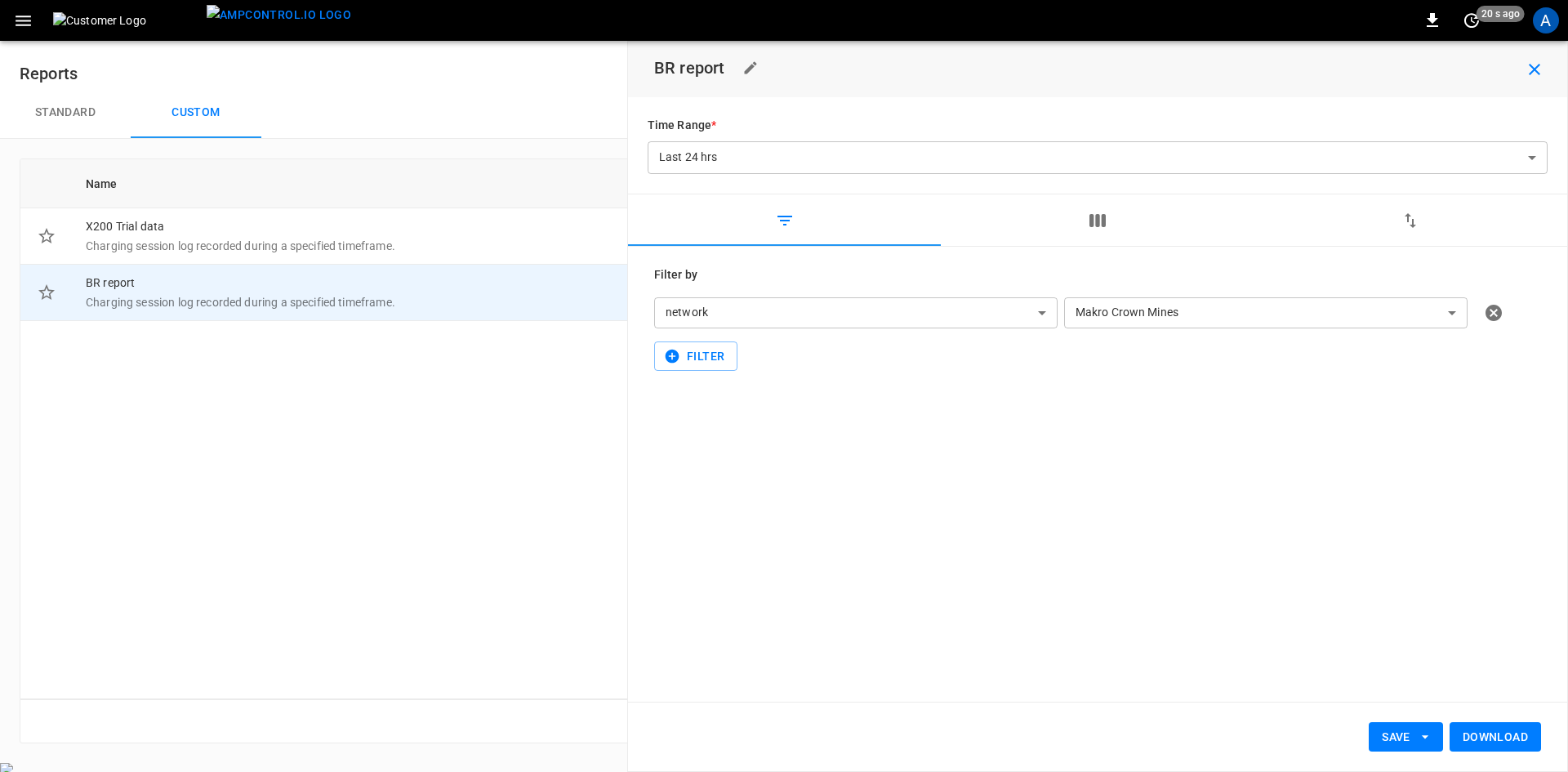 click on "**********" at bounding box center [784, 390] 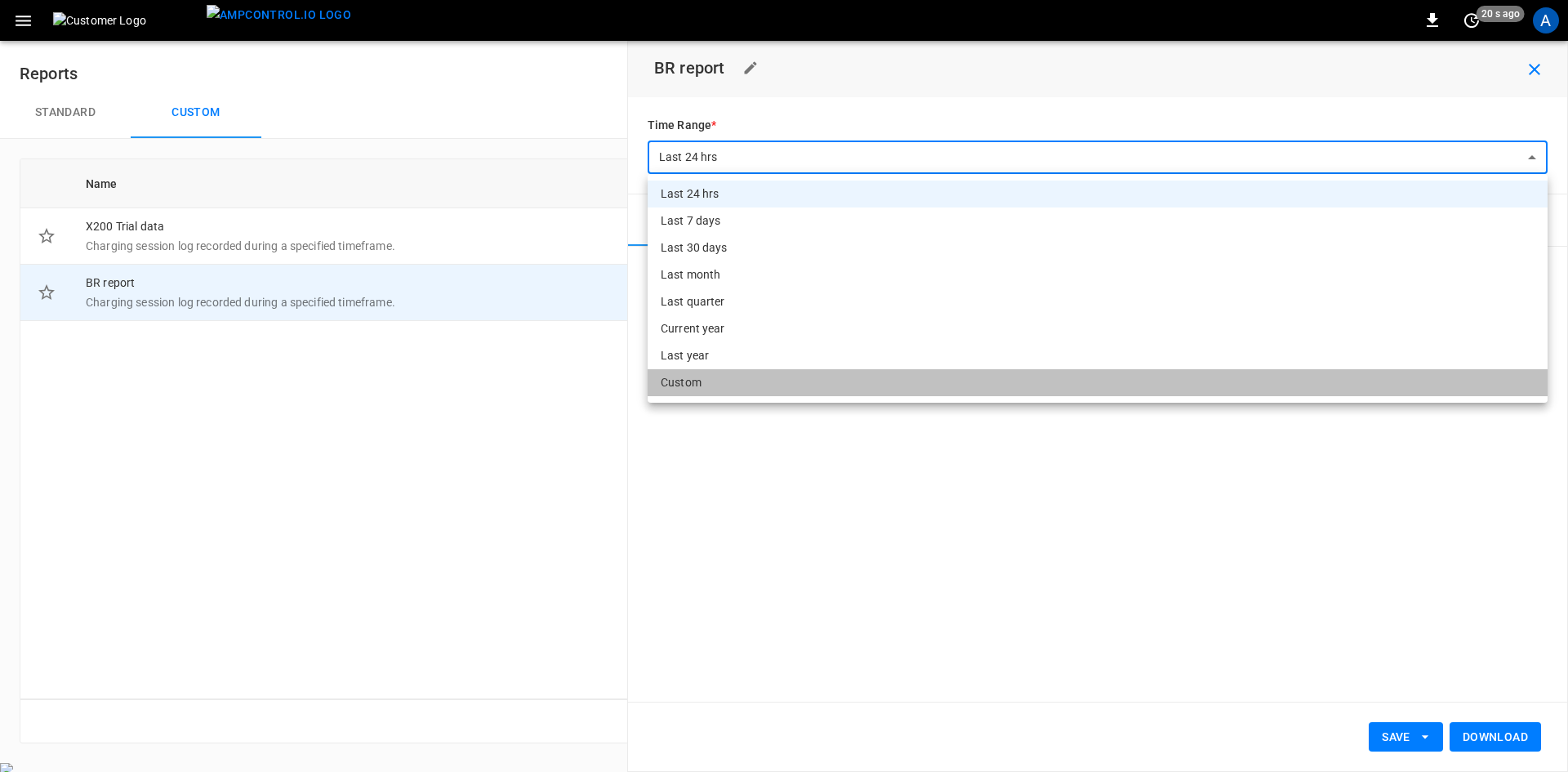 click on "Custom" at bounding box center (1098, 382) 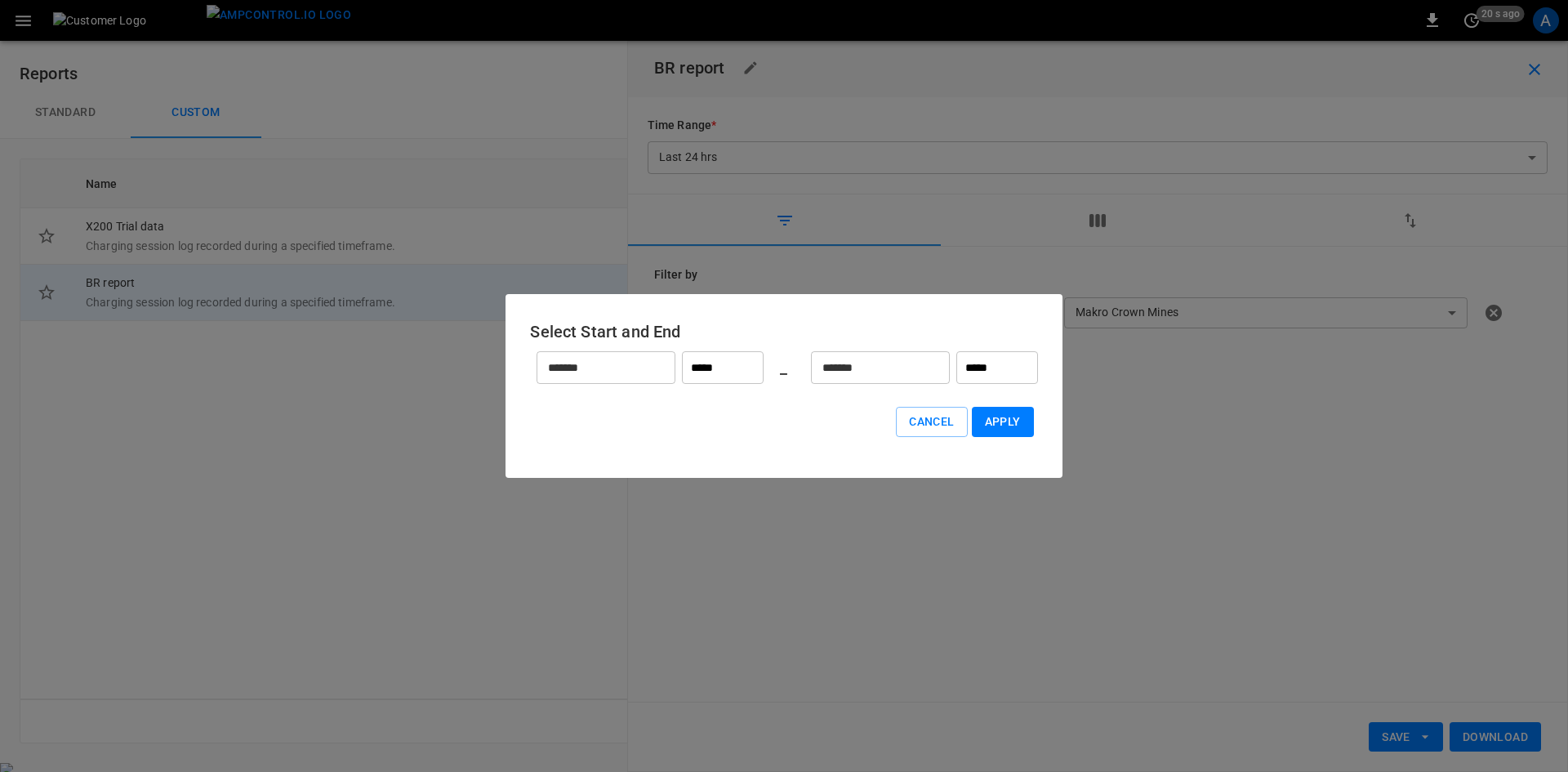 click on "Apply" at bounding box center [1003, 422] 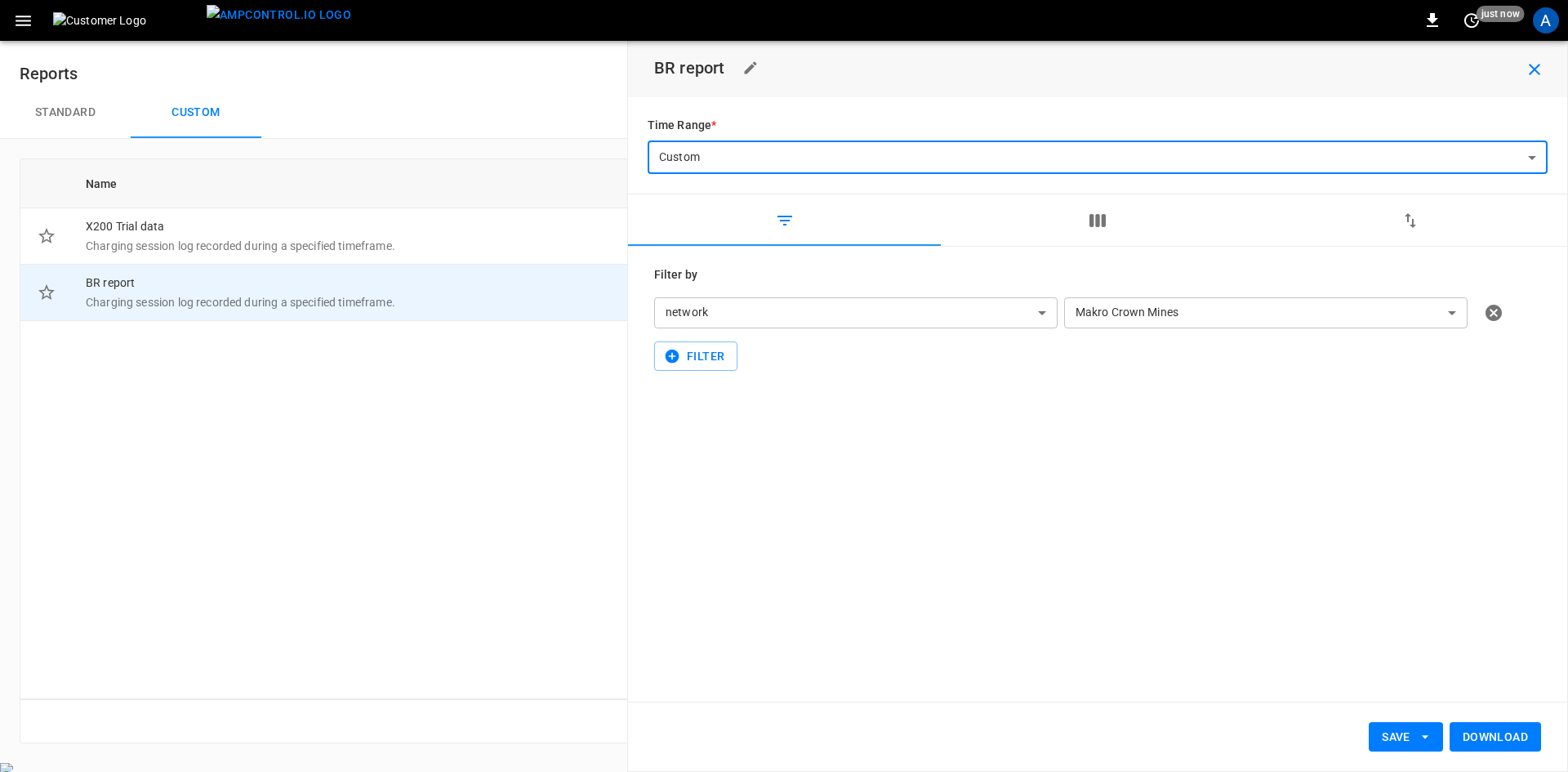 click on "Download" at bounding box center [1495, 737] 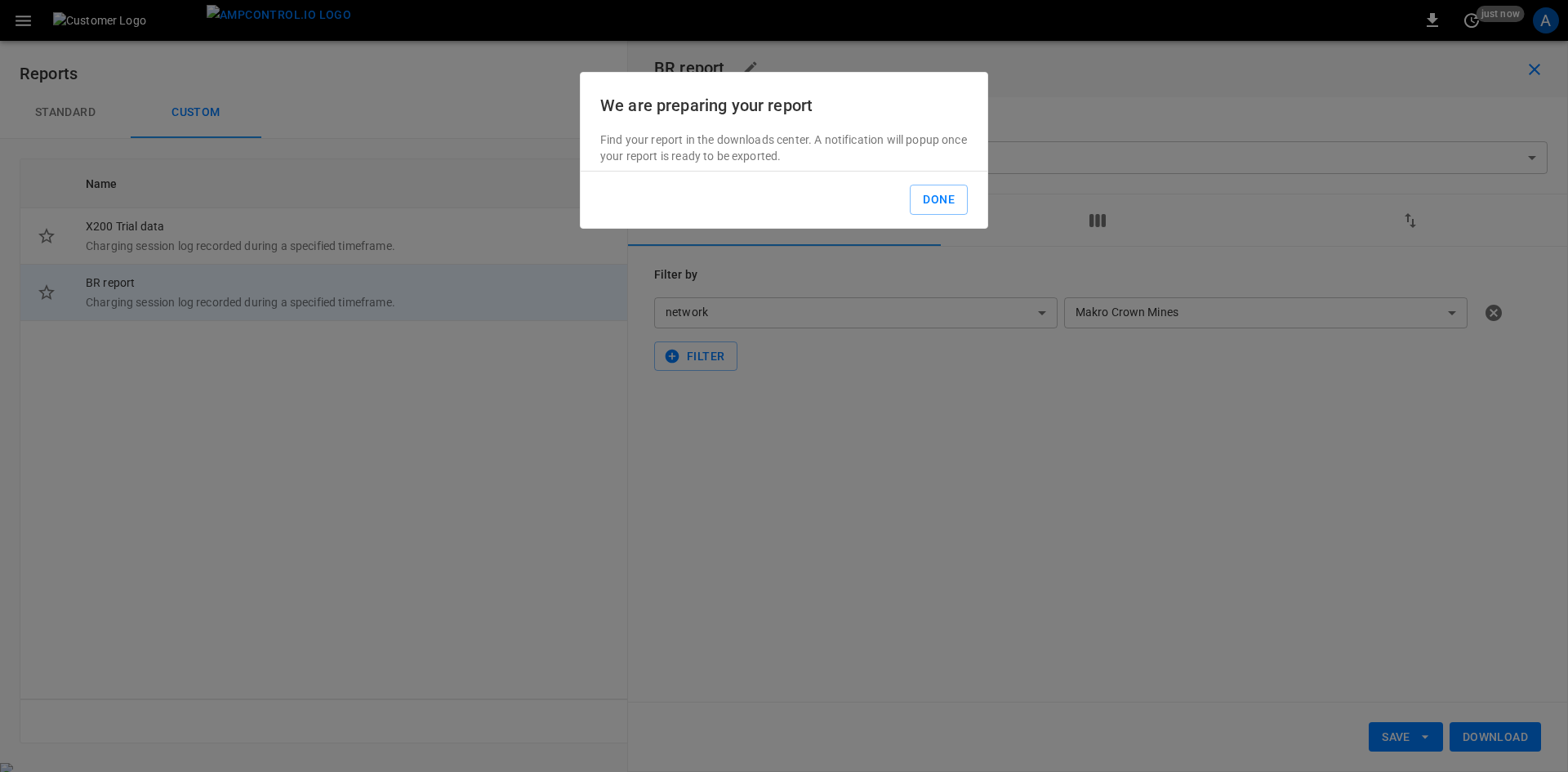 click on "Done" at bounding box center [938, 199] 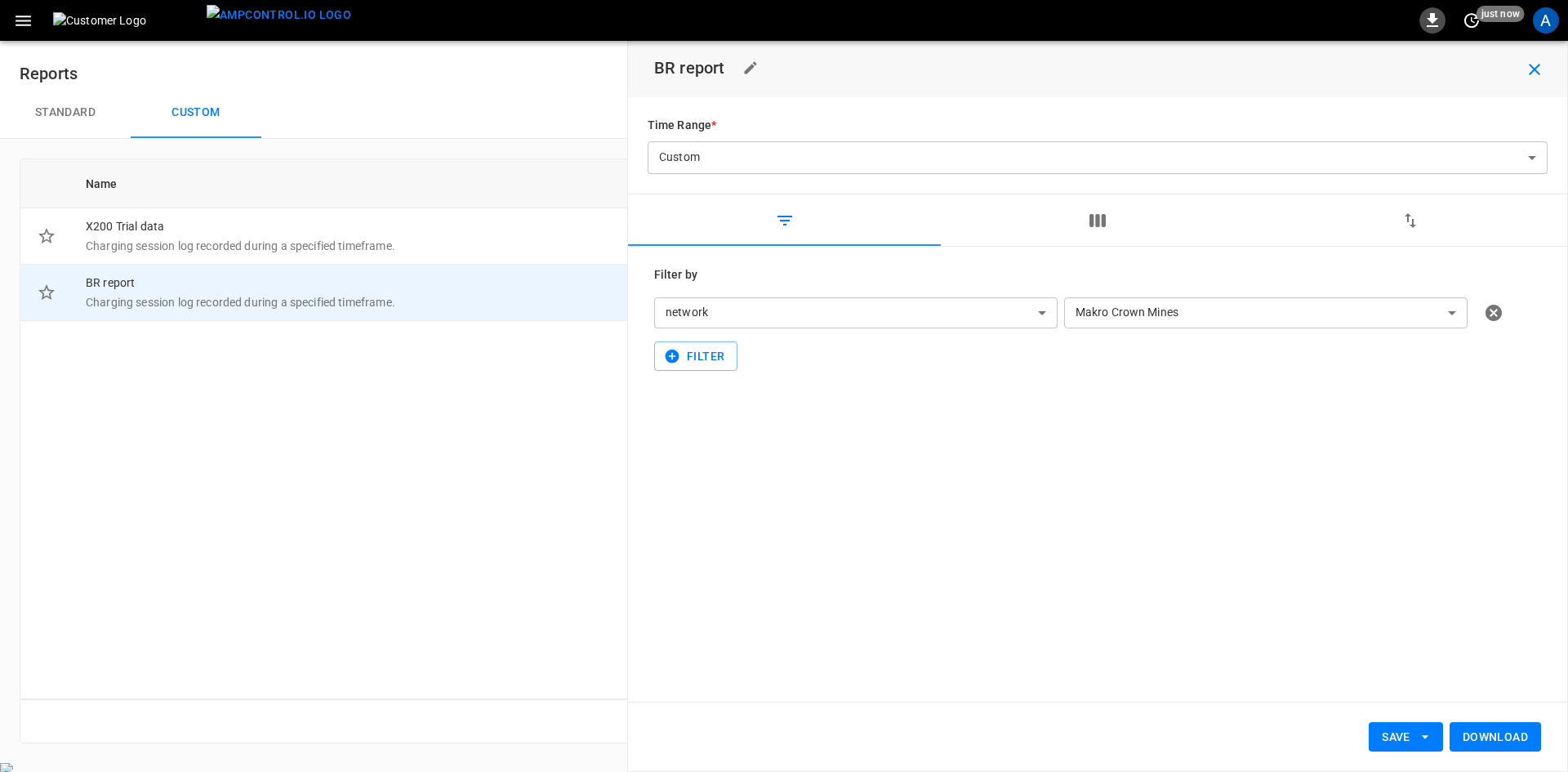 click 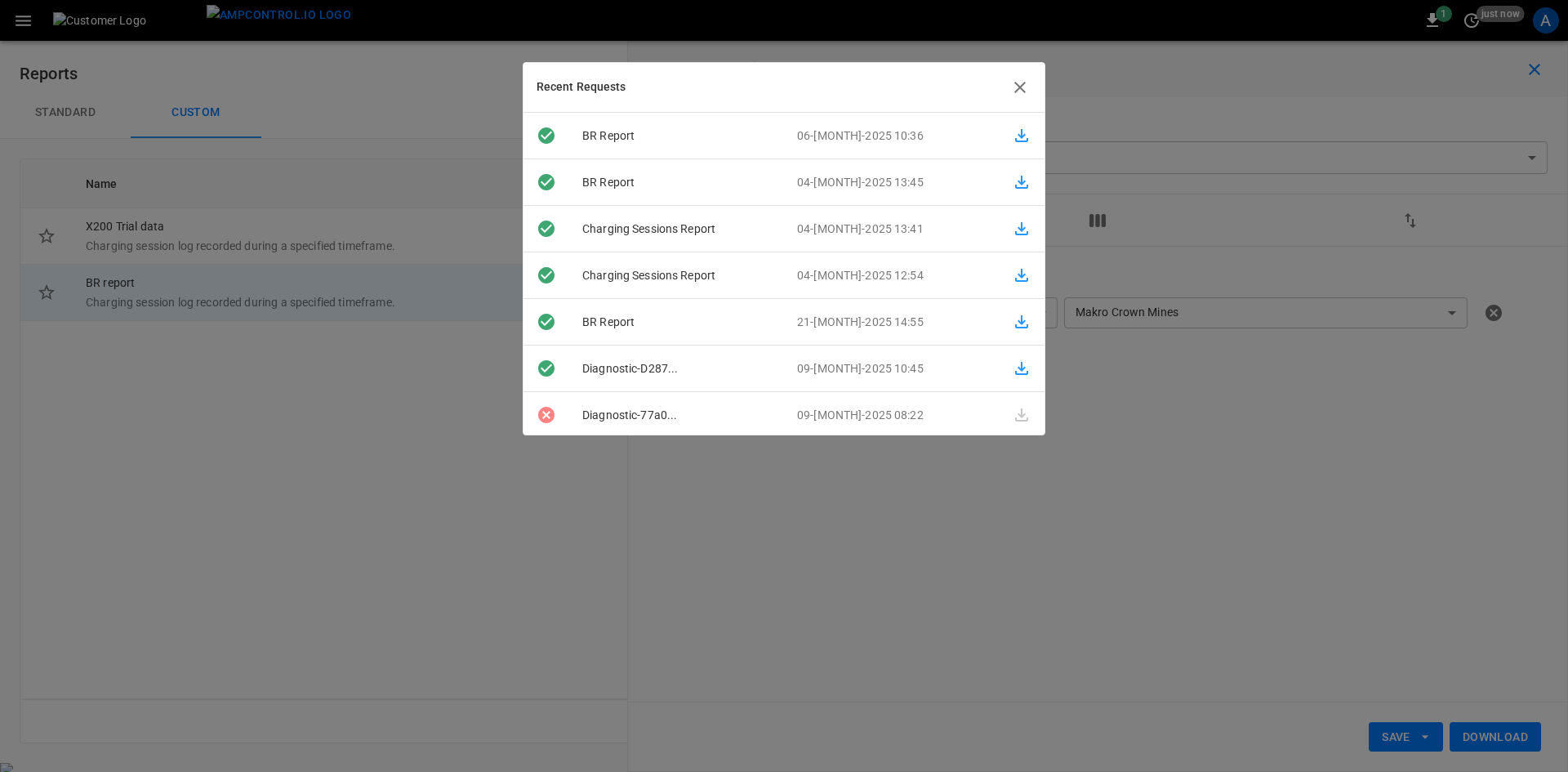 click 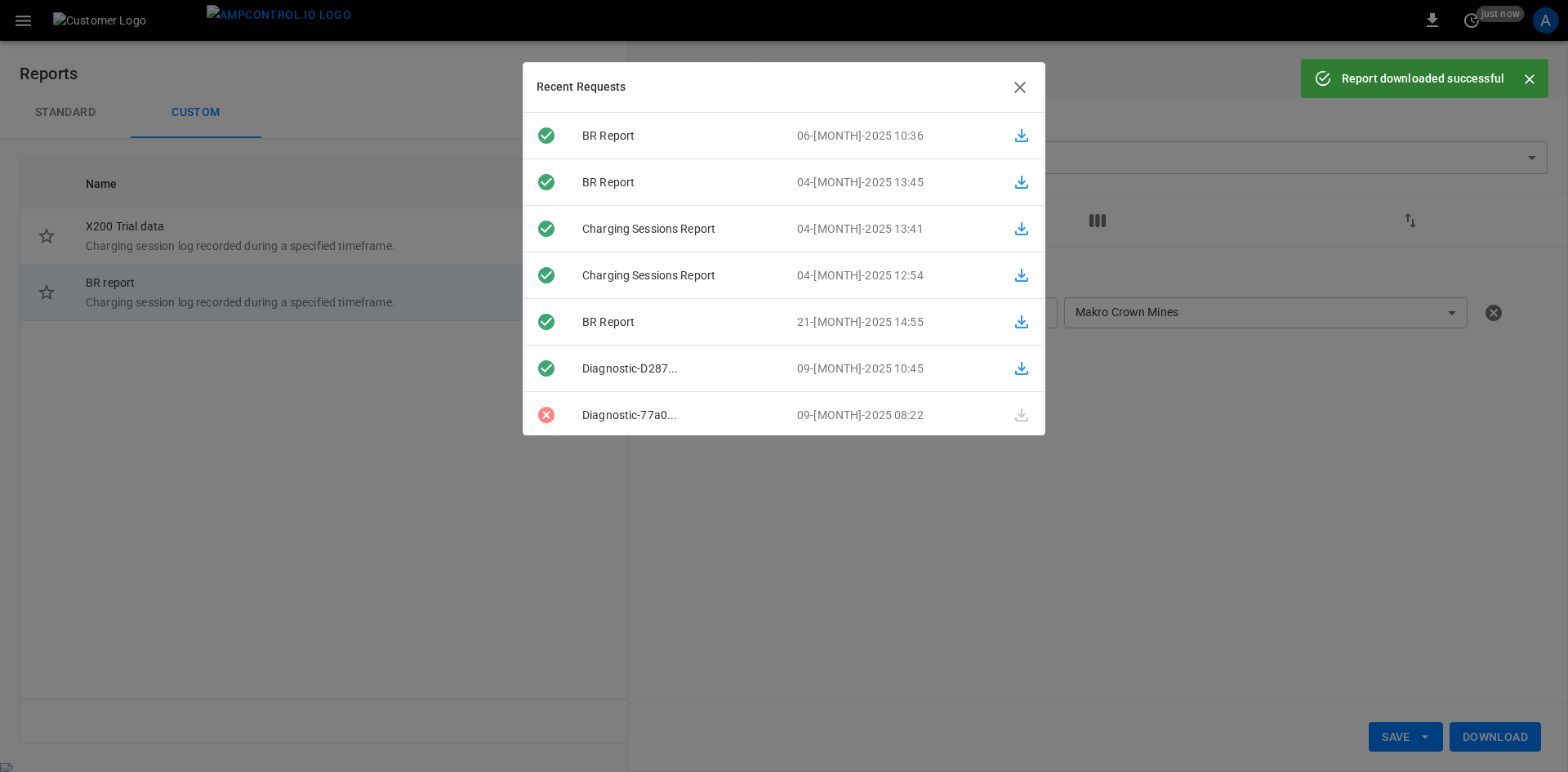 click 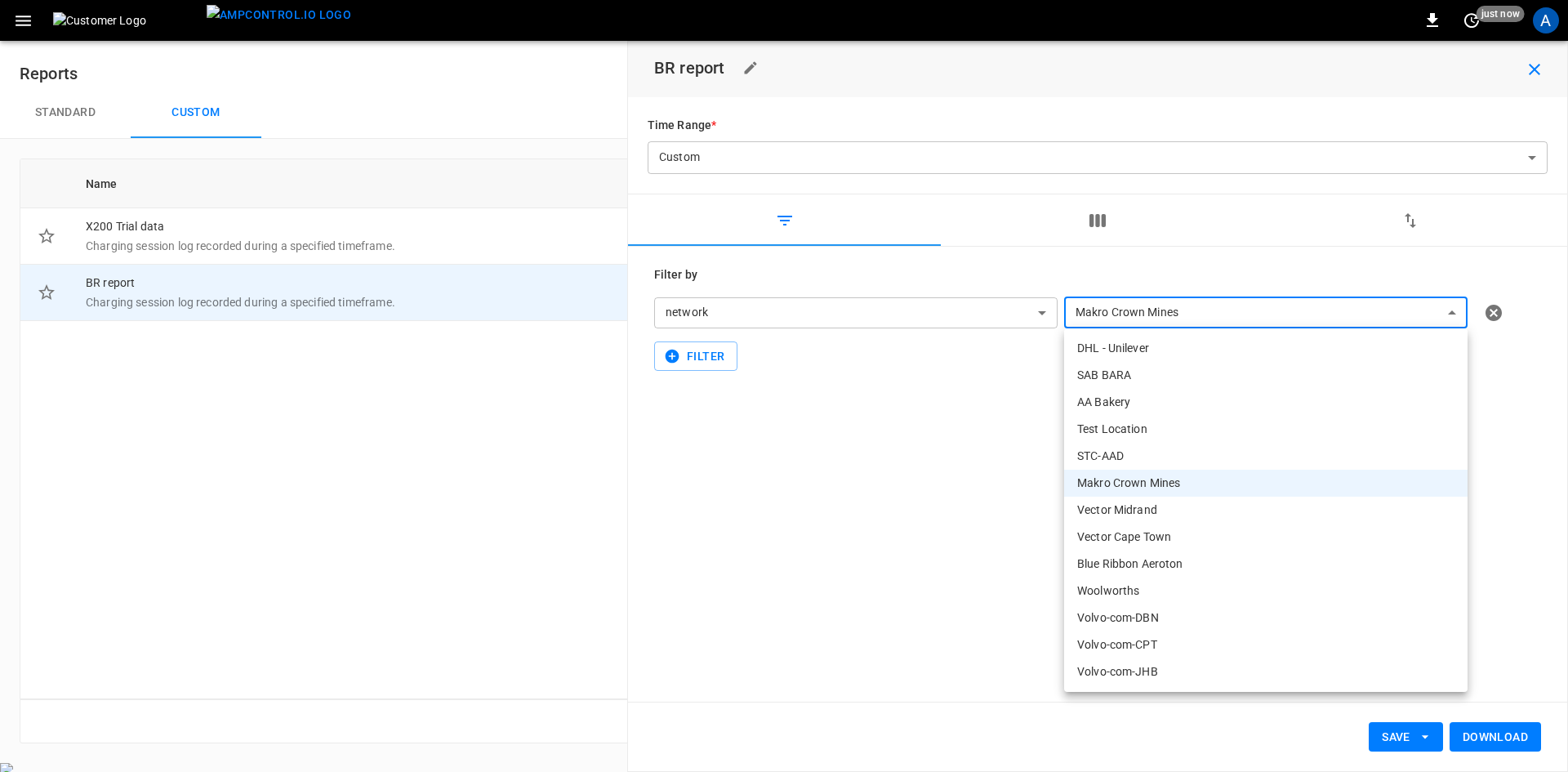 click on "**********" at bounding box center [784, 390] 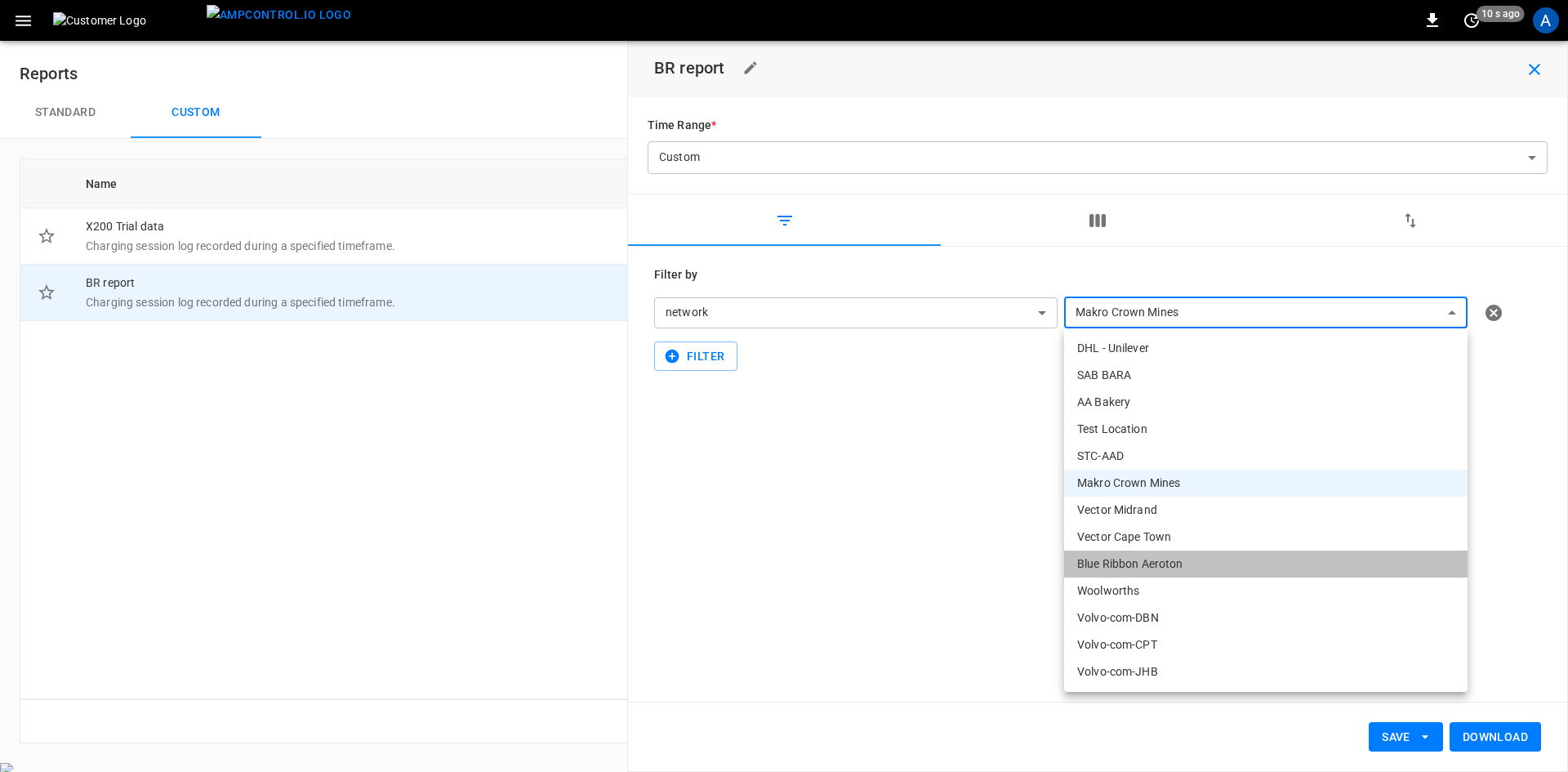 click on "Blue Ribbon Aeroton" at bounding box center (1266, 564) 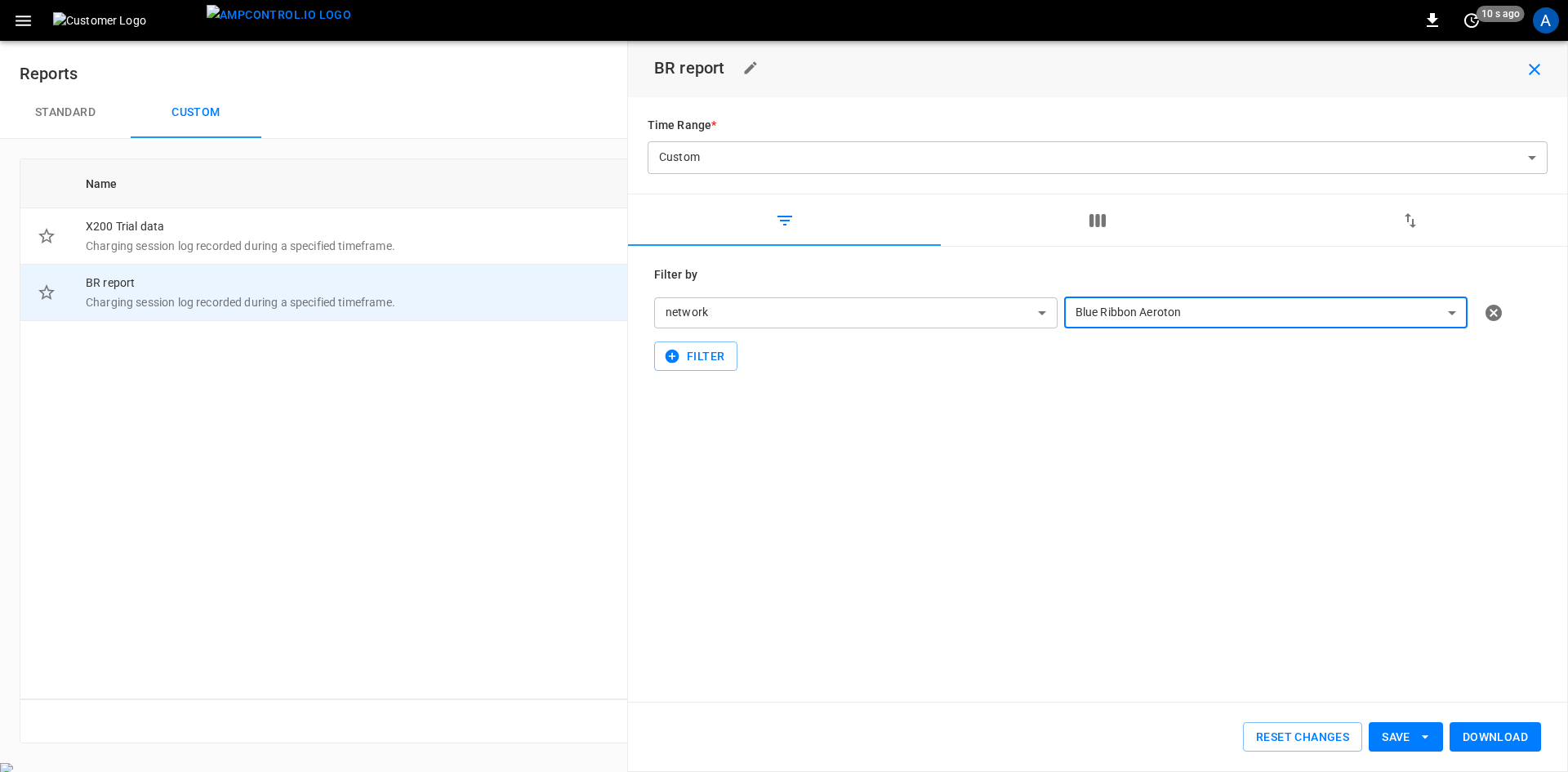 click on "Download" at bounding box center (1495, 737) 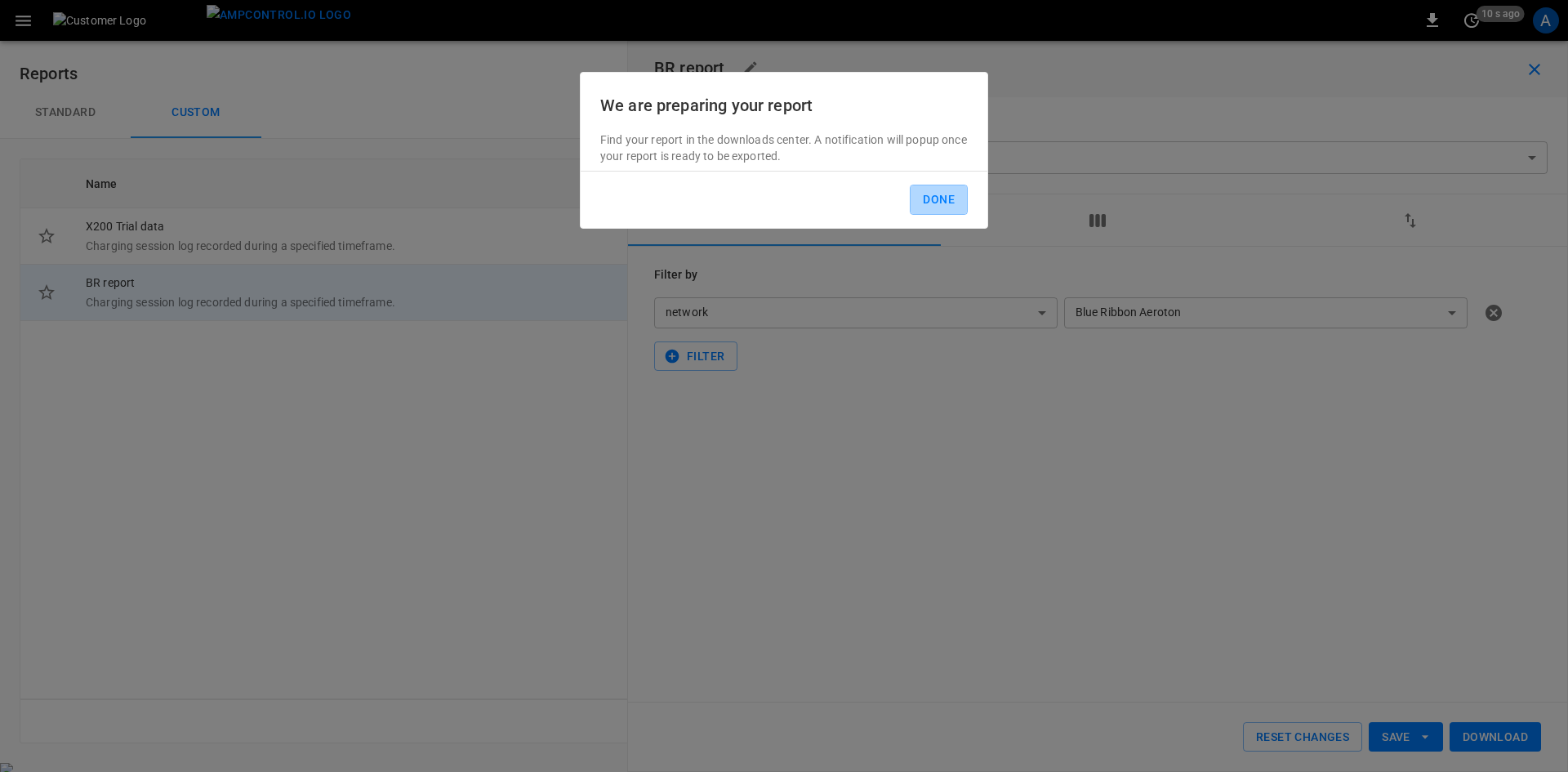 drag, startPoint x: 932, startPoint y: 200, endPoint x: 1542, endPoint y: 323, distance: 622.27727 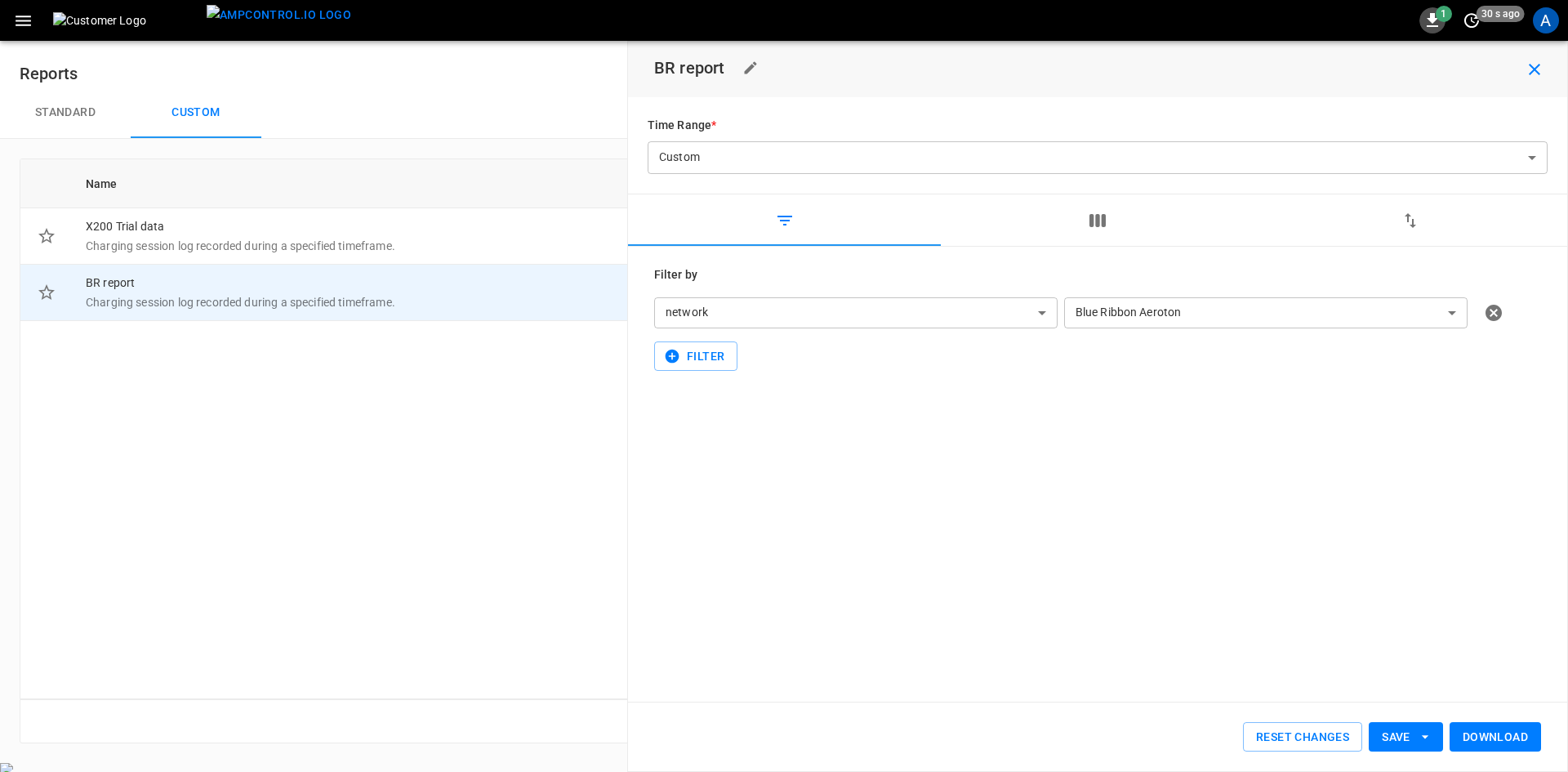 click 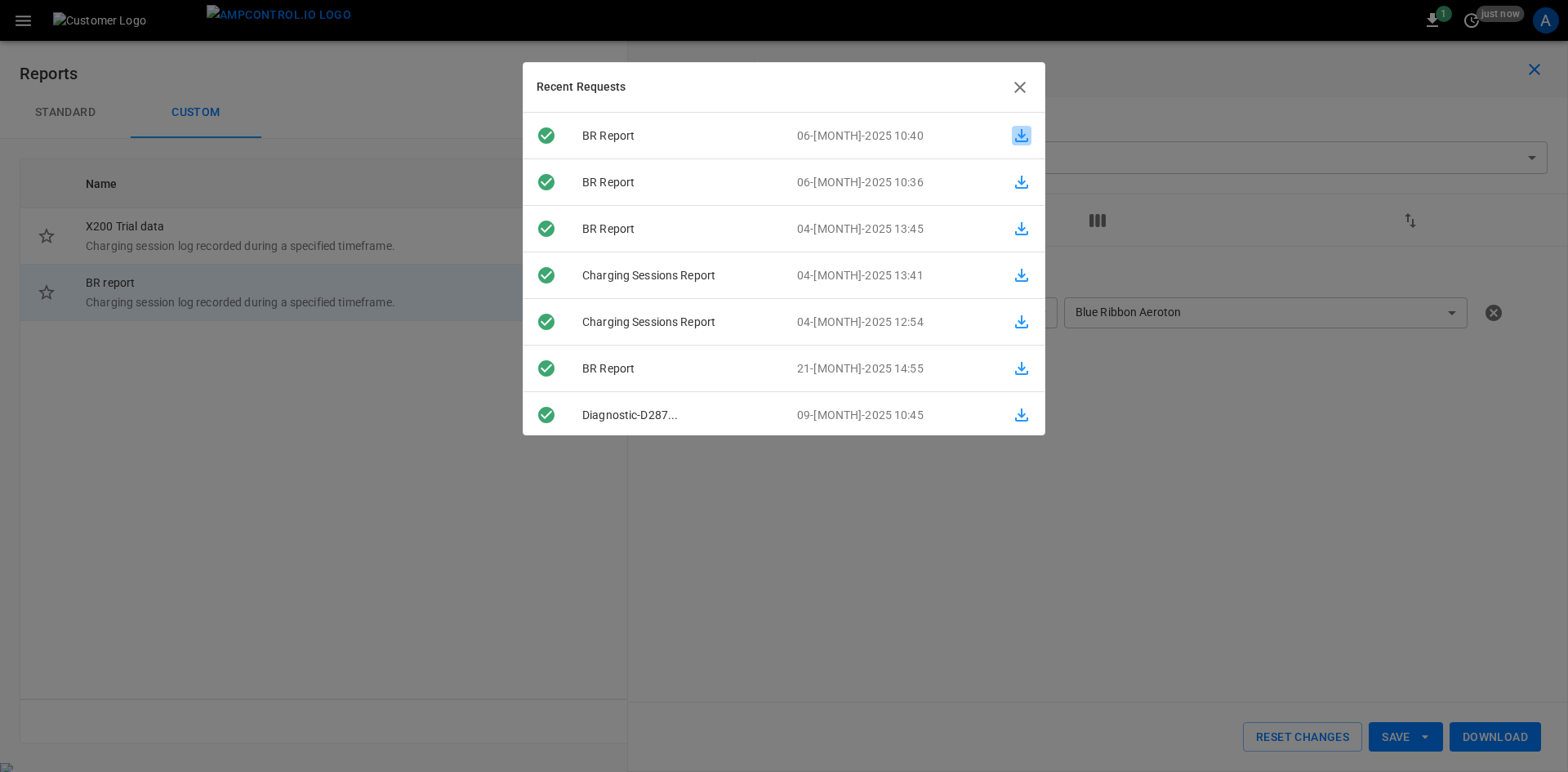click 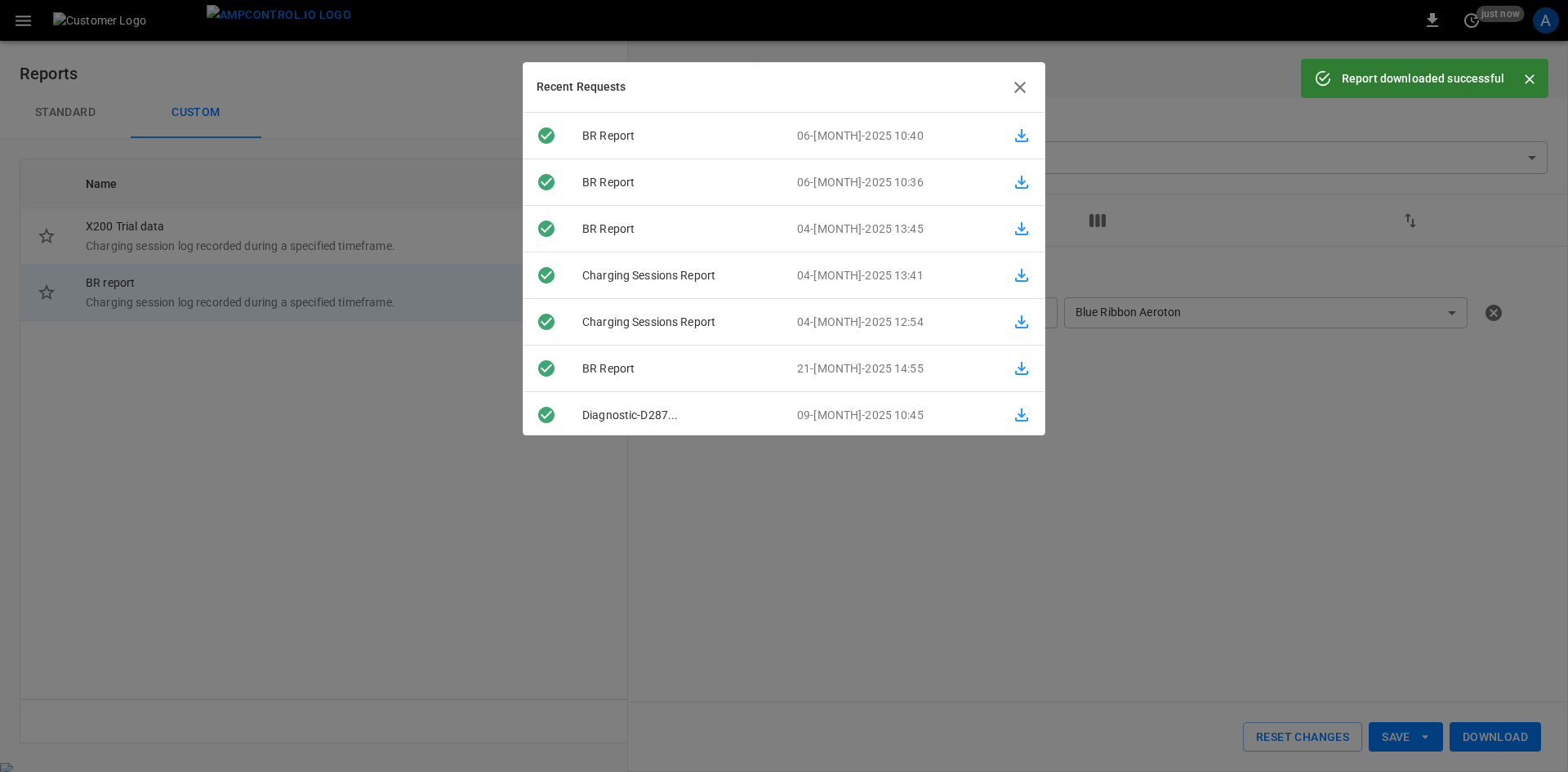 drag, startPoint x: 1015, startPoint y: 89, endPoint x: 989, endPoint y: 89, distance: 26 